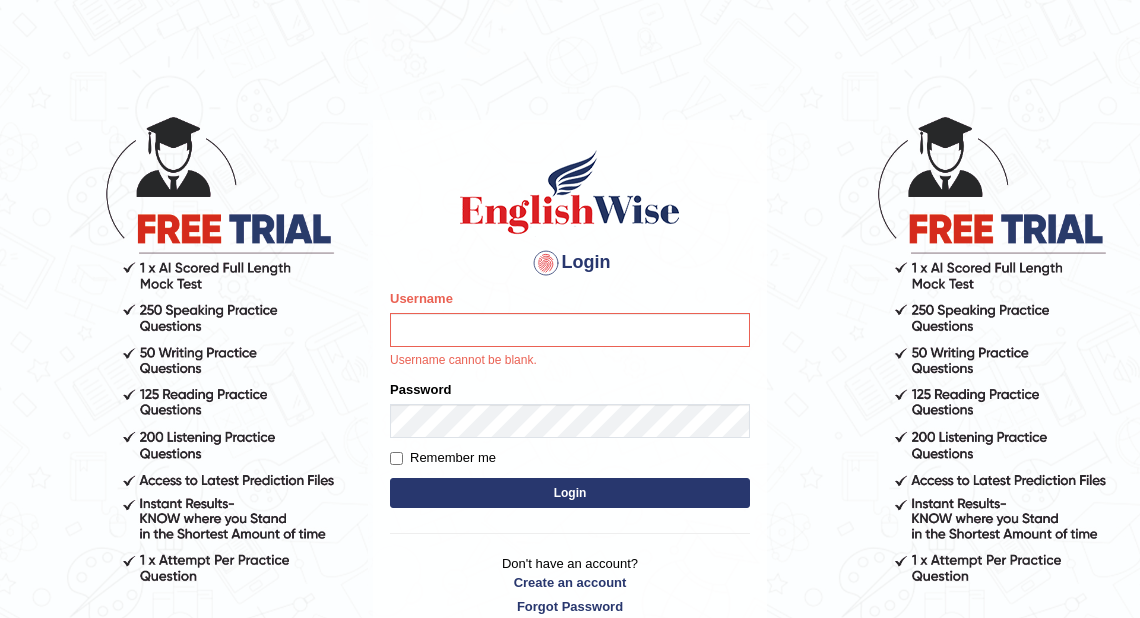 scroll, scrollTop: 0, scrollLeft: 0, axis: both 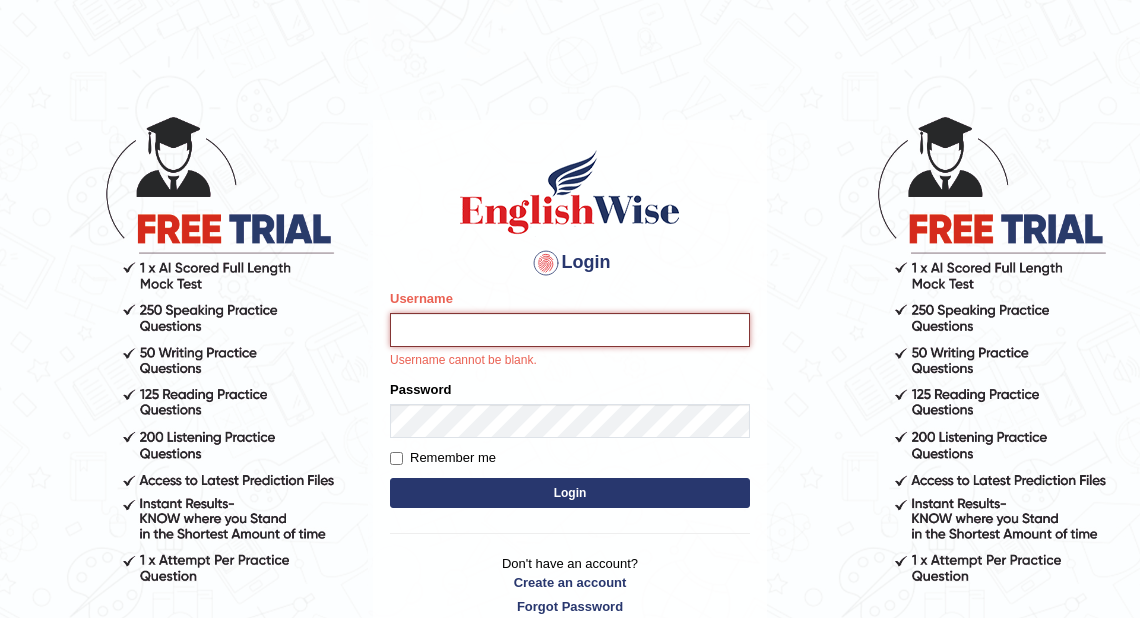 click on "Username" at bounding box center (570, 330) 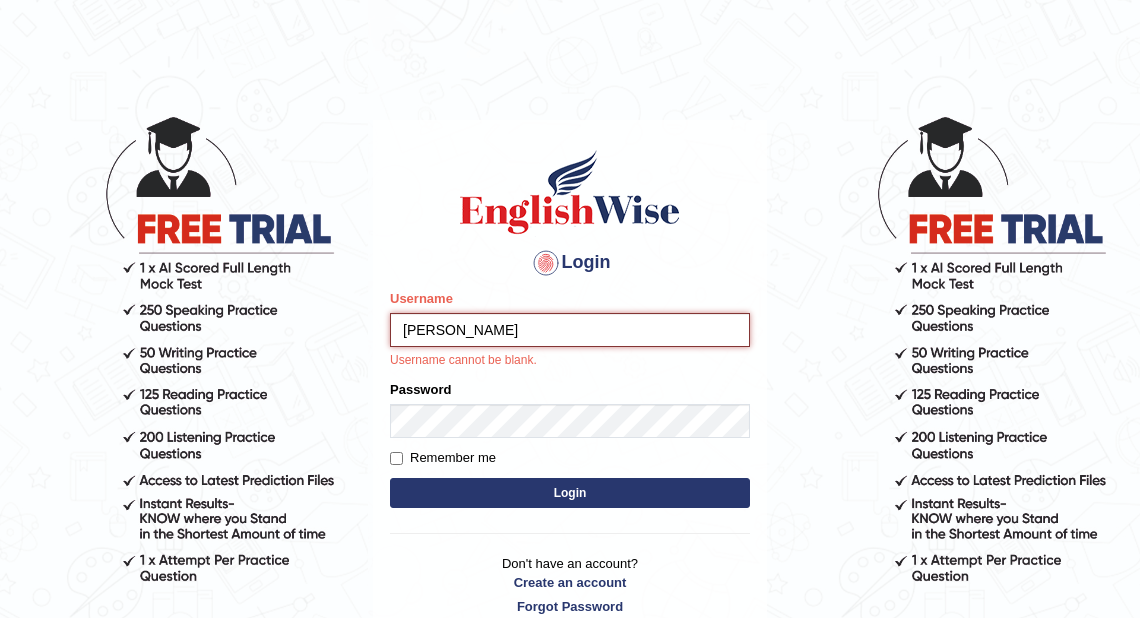 type on "[PERSON_NAME]" 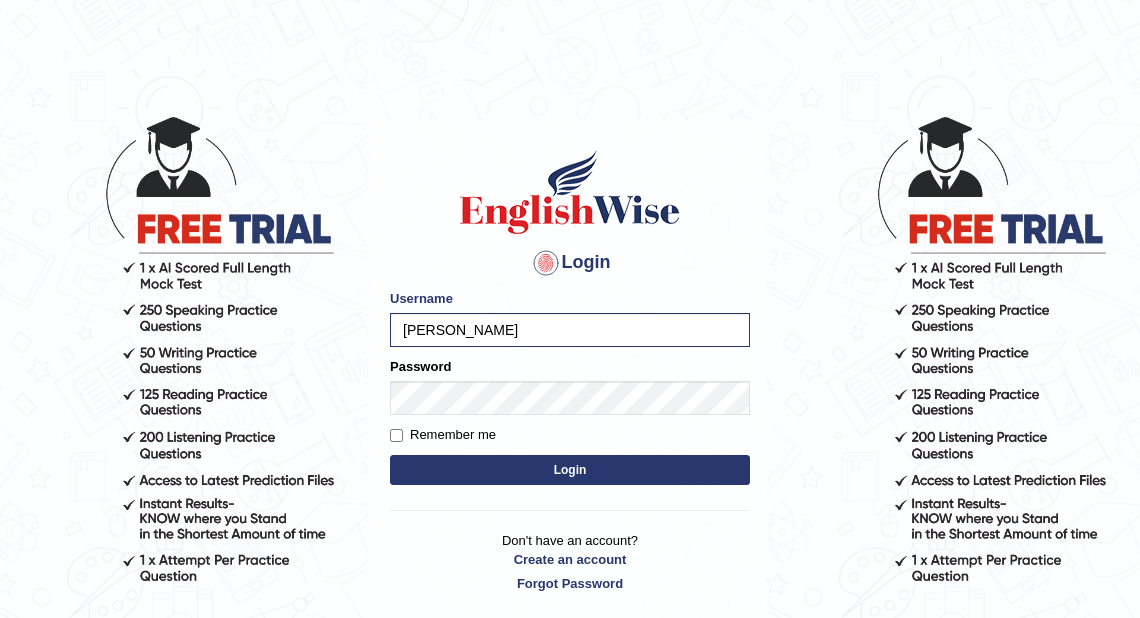 click on "Please fix the following errors:
Username
[PERSON_NAME]
Password
Remember me
Login" at bounding box center (570, 389) 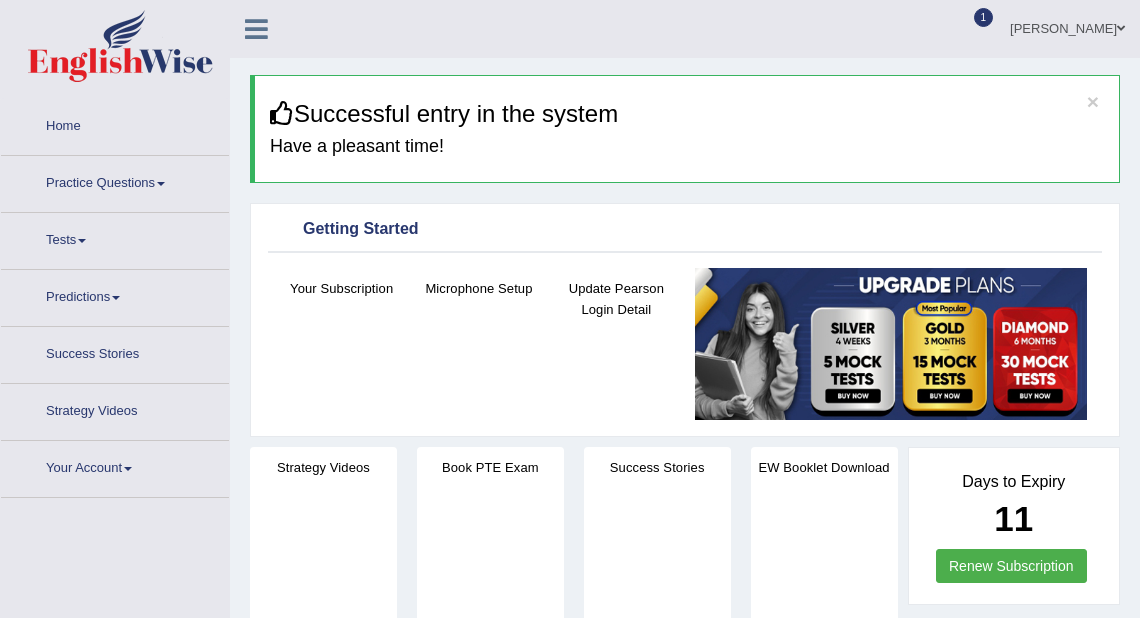 scroll, scrollTop: 0, scrollLeft: 0, axis: both 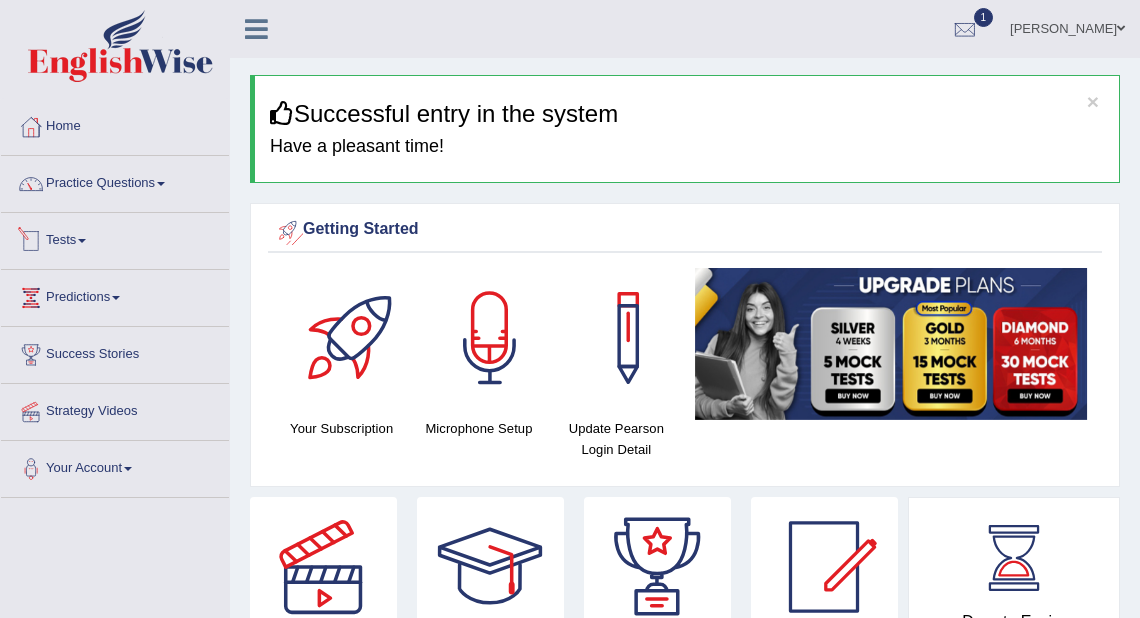click on "Tests" at bounding box center [115, 238] 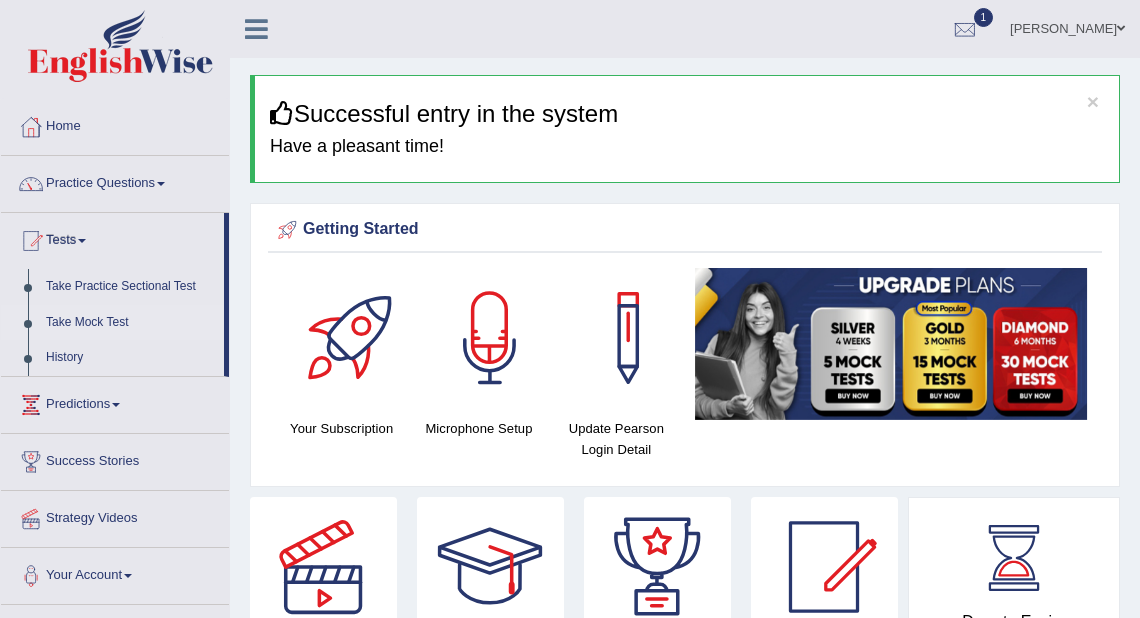 click on "Take Mock Test" at bounding box center [130, 323] 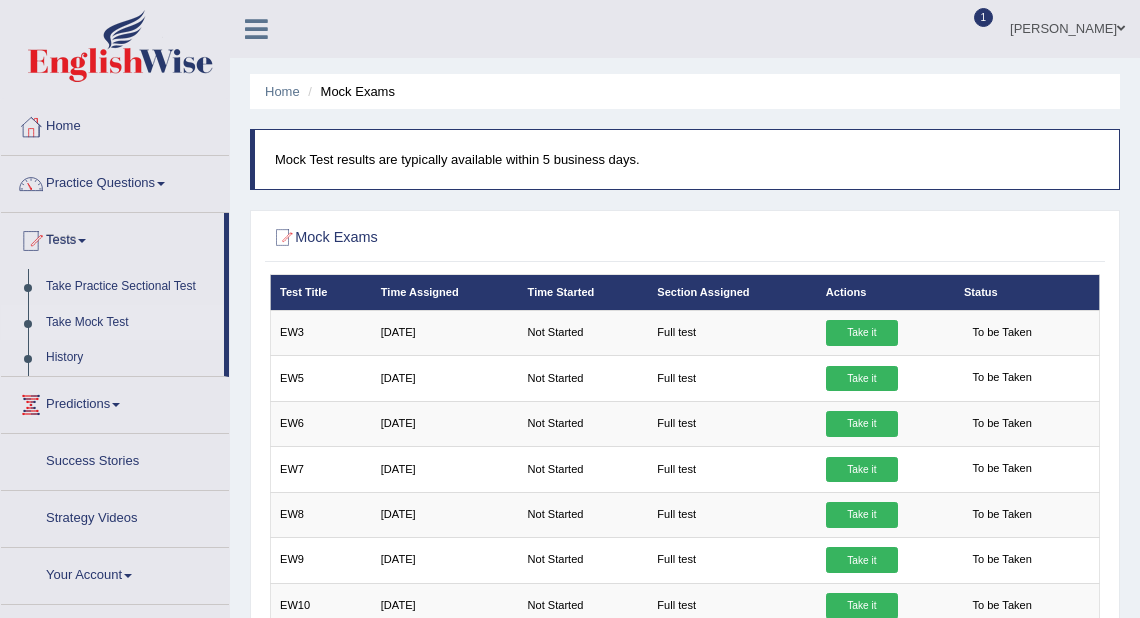 click at bounding box center (965, 30) 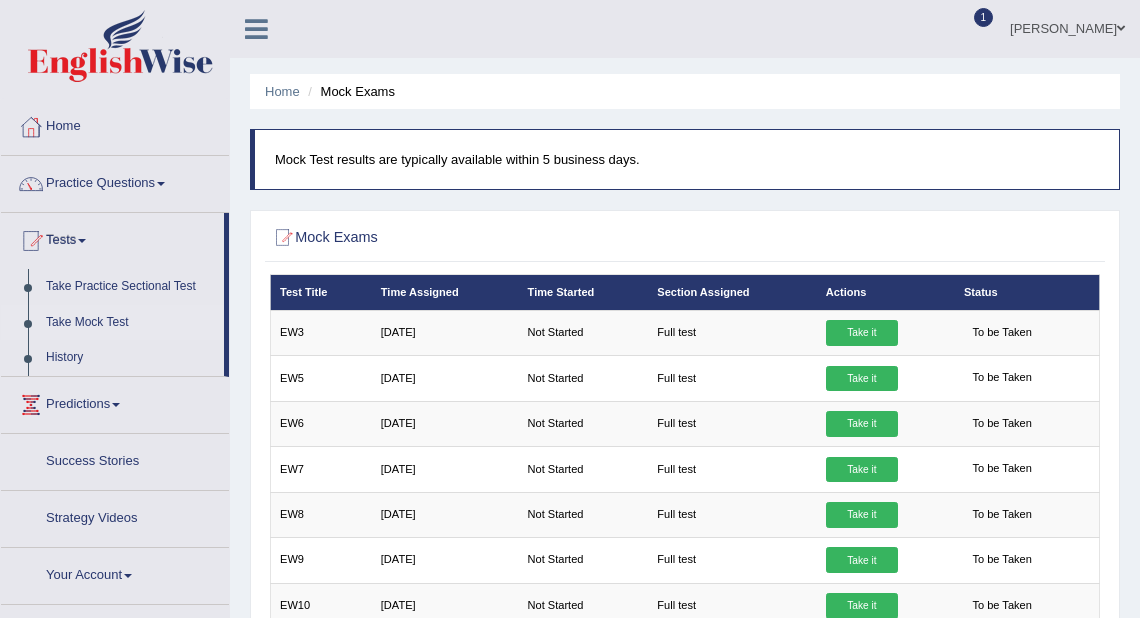 click on "See All Alerts" at bounding box center [0, 0] 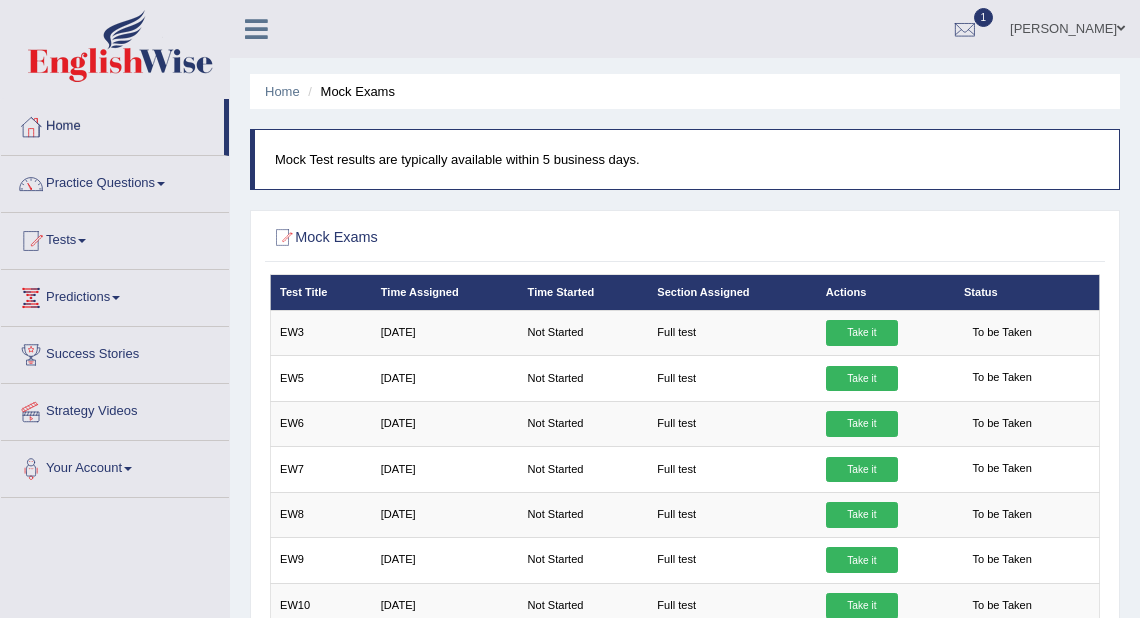 click at bounding box center [965, 30] 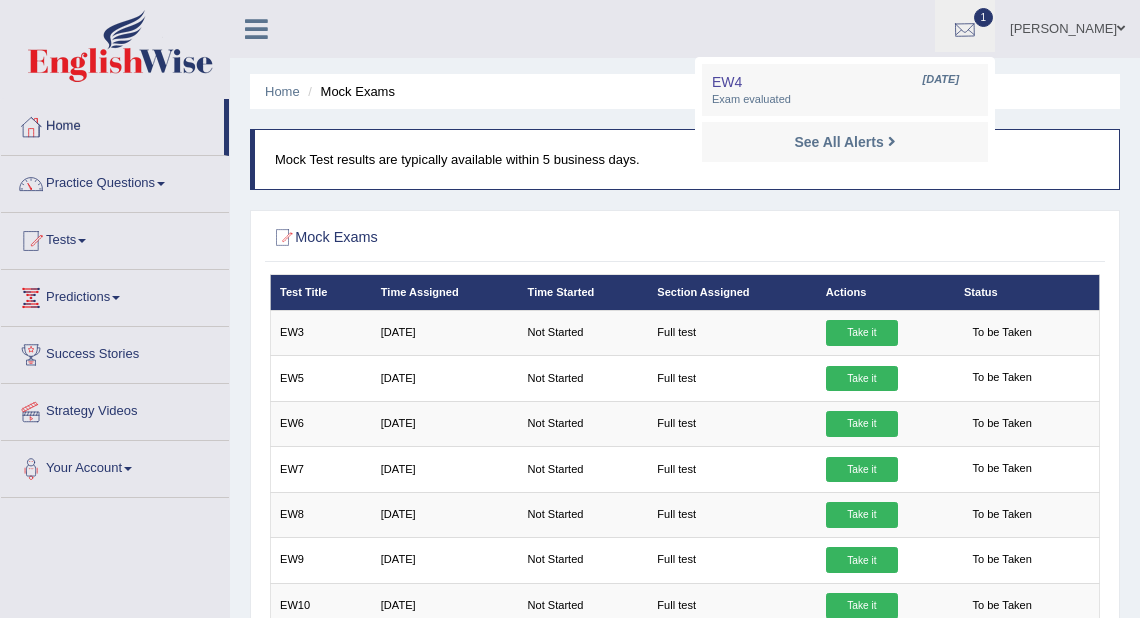 click on "See All Alerts" at bounding box center [845, 142] 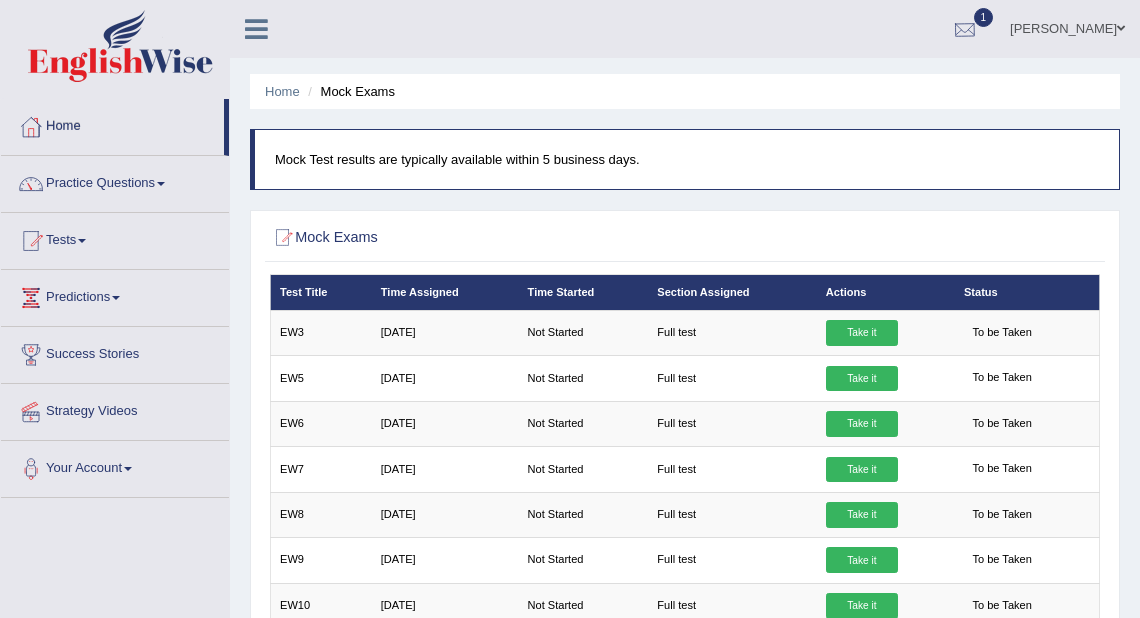 click at bounding box center [965, 30] 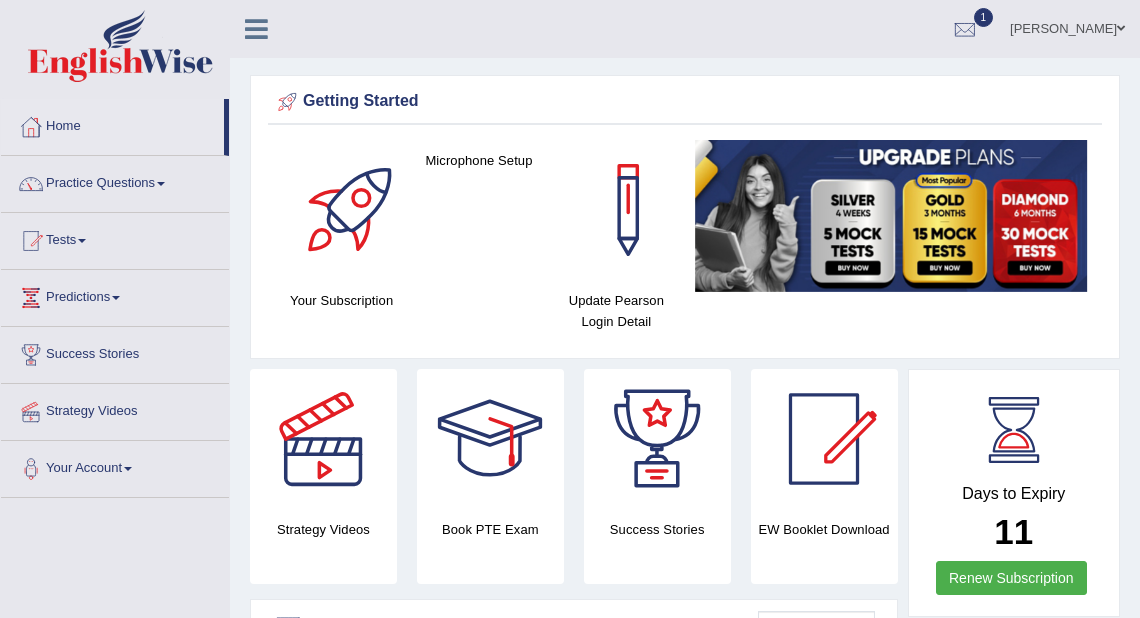 scroll, scrollTop: 0, scrollLeft: 0, axis: both 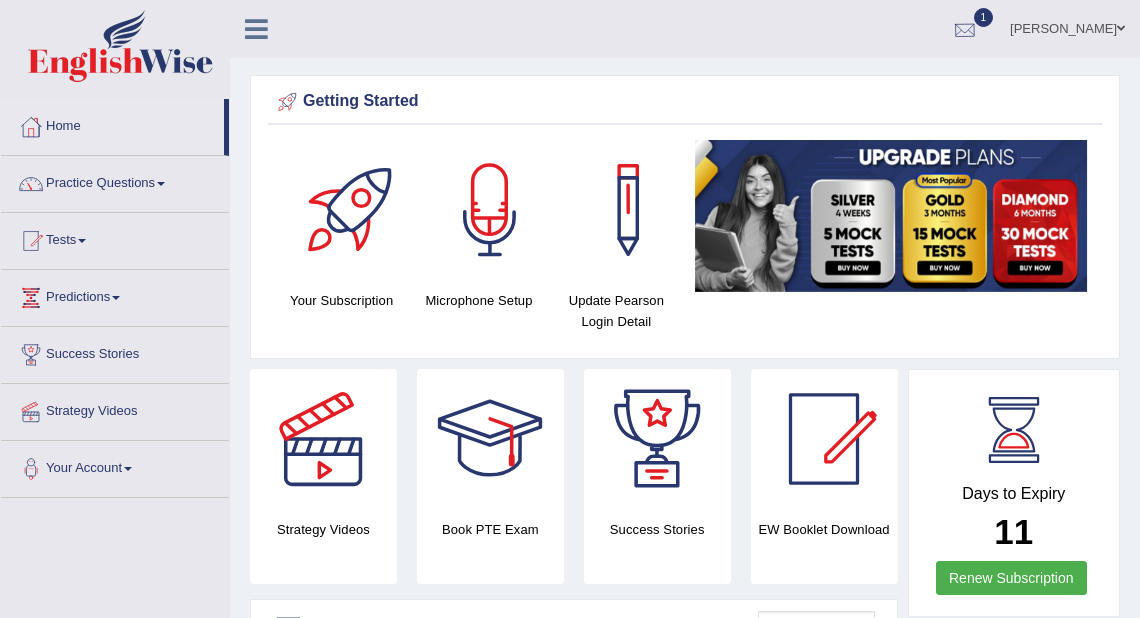 click at bounding box center [965, 30] 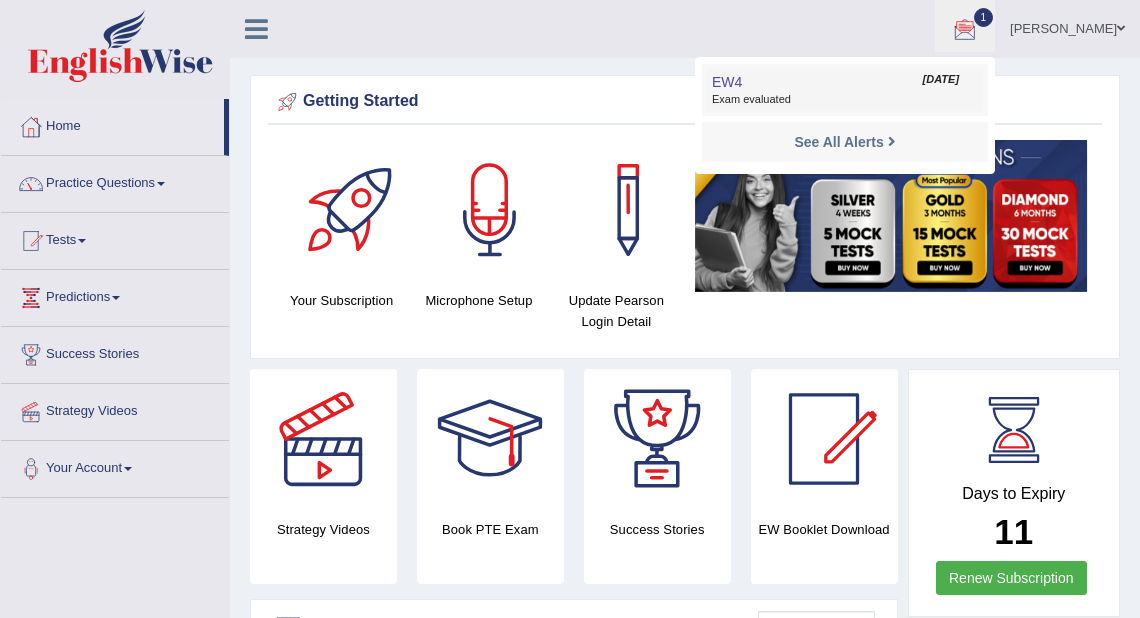 click on "Exam evaluated" at bounding box center [845, 100] 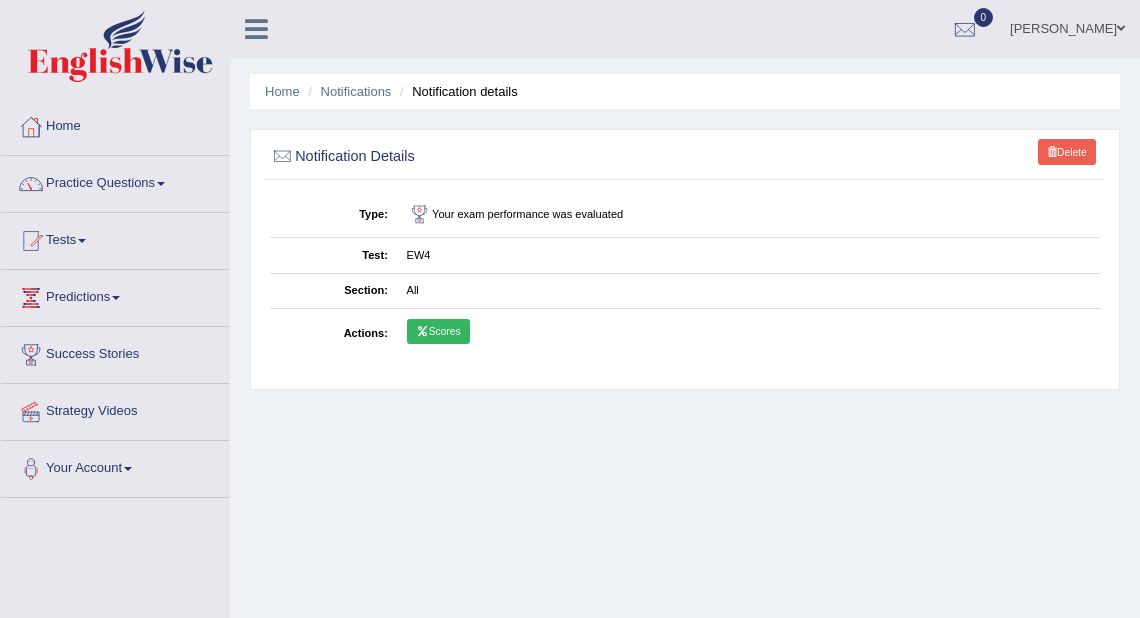 scroll, scrollTop: 0, scrollLeft: 0, axis: both 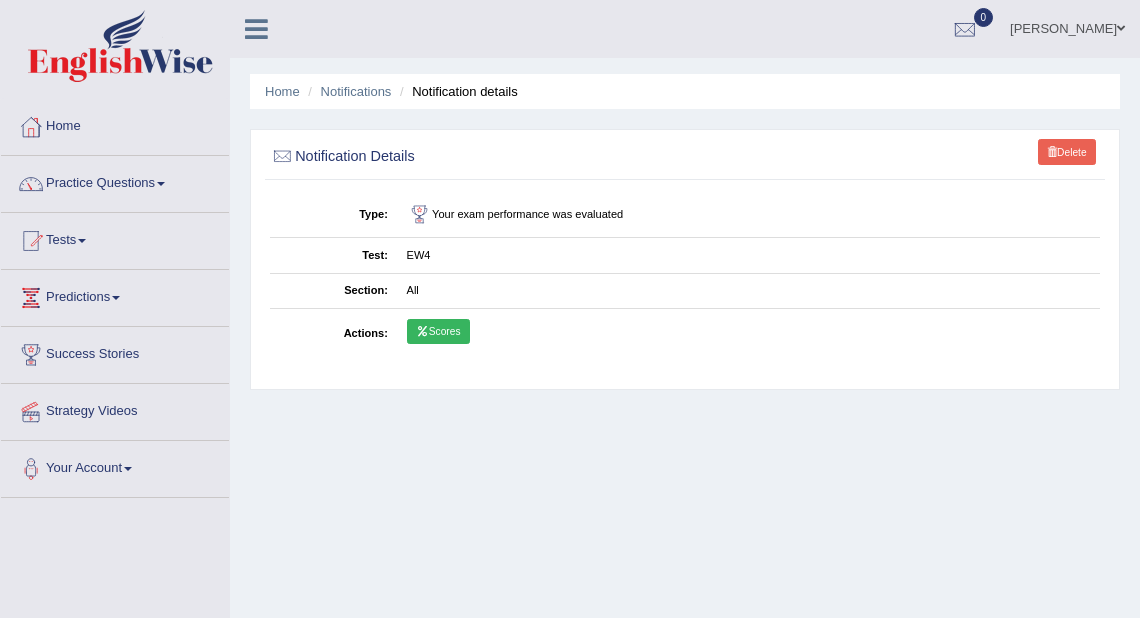 click on "Scores" at bounding box center (438, 332) 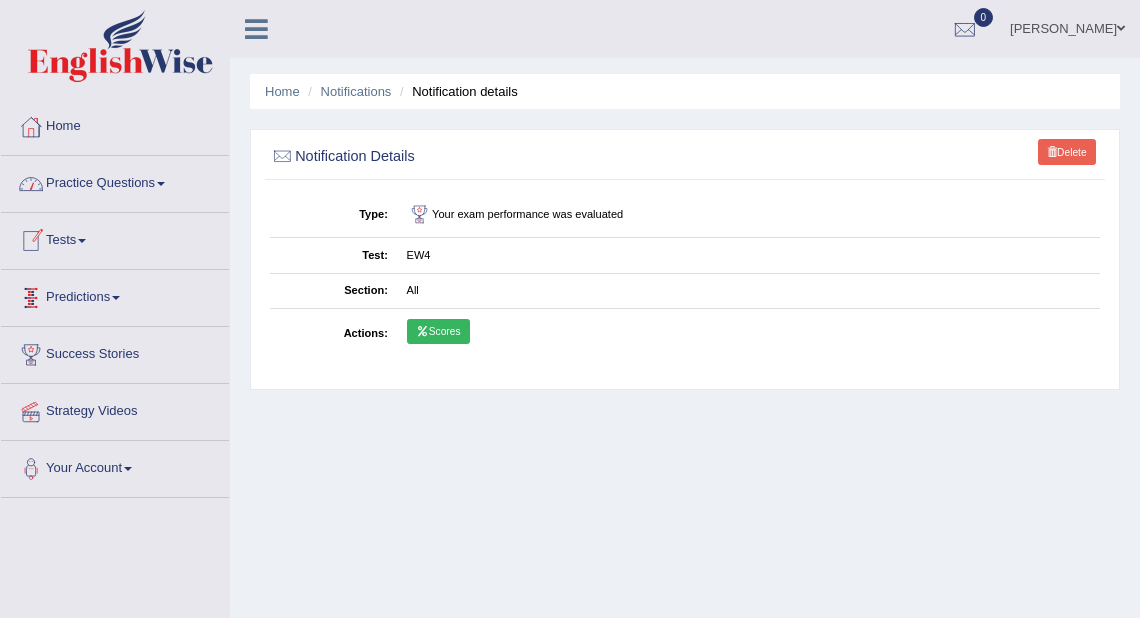 click on "Practice Questions" at bounding box center [115, 181] 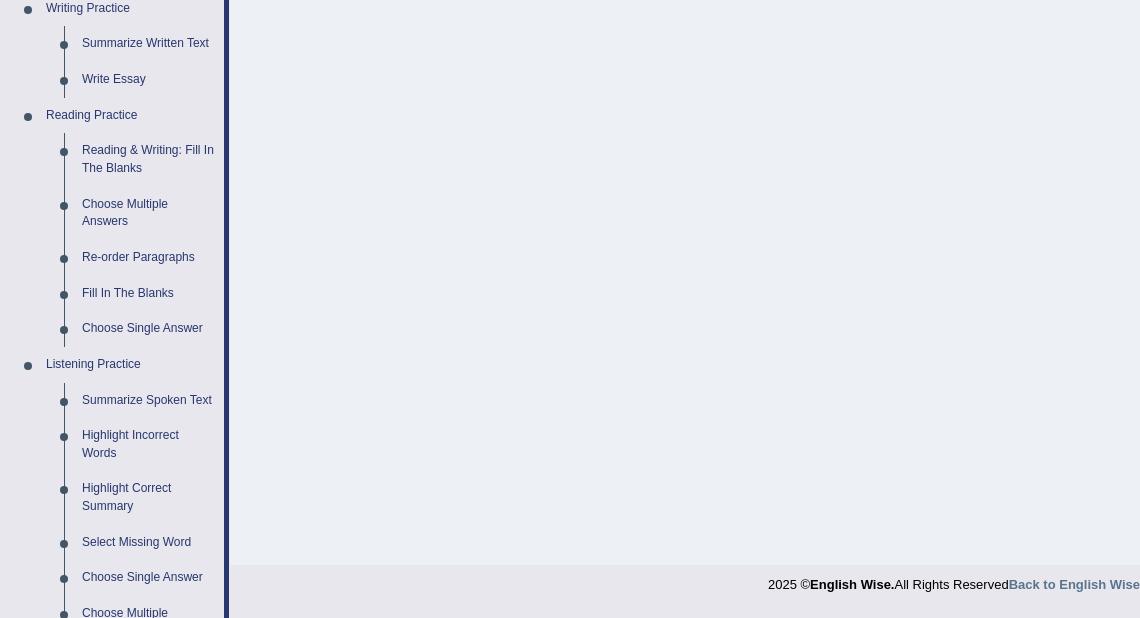 scroll, scrollTop: 858, scrollLeft: 0, axis: vertical 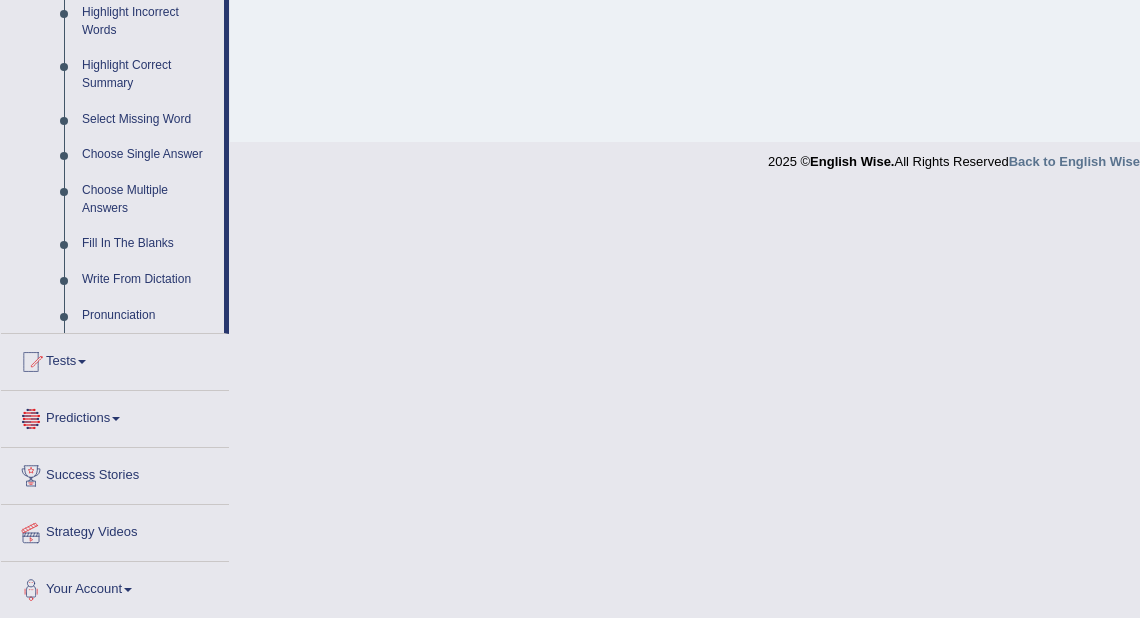 click on "Predictions" at bounding box center [115, 416] 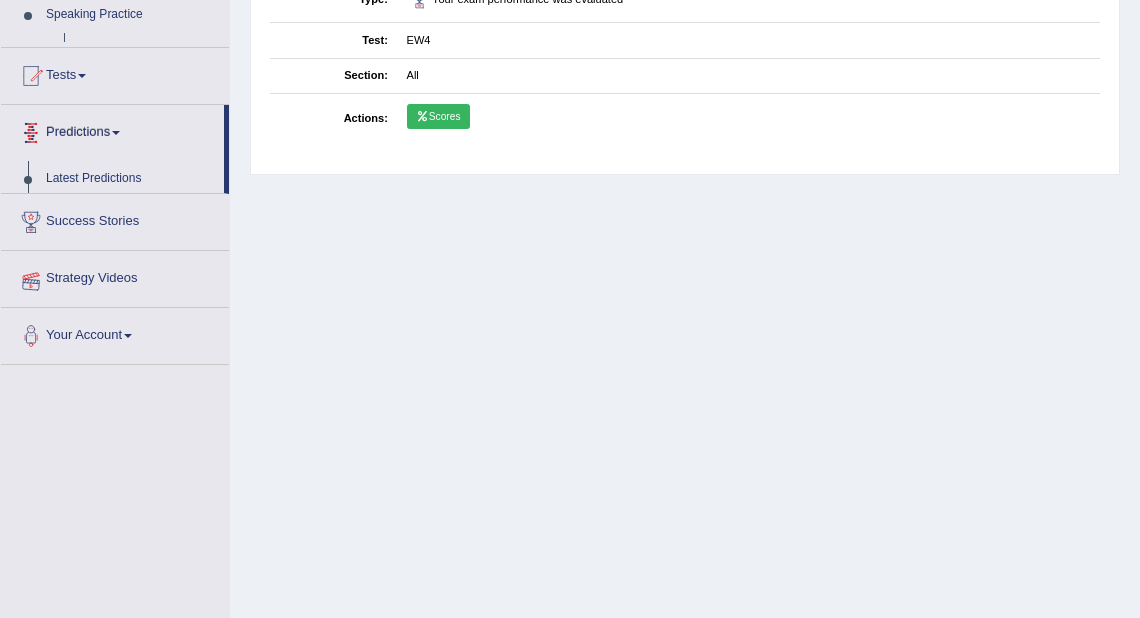 scroll, scrollTop: 214, scrollLeft: 0, axis: vertical 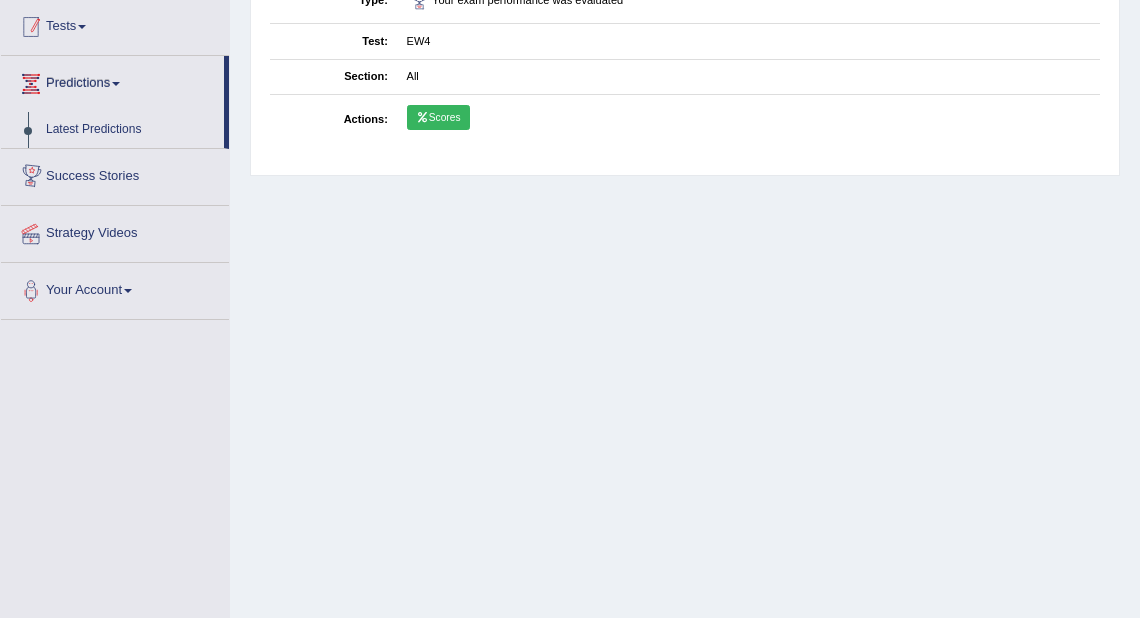 click on "Tests" at bounding box center [115, 24] 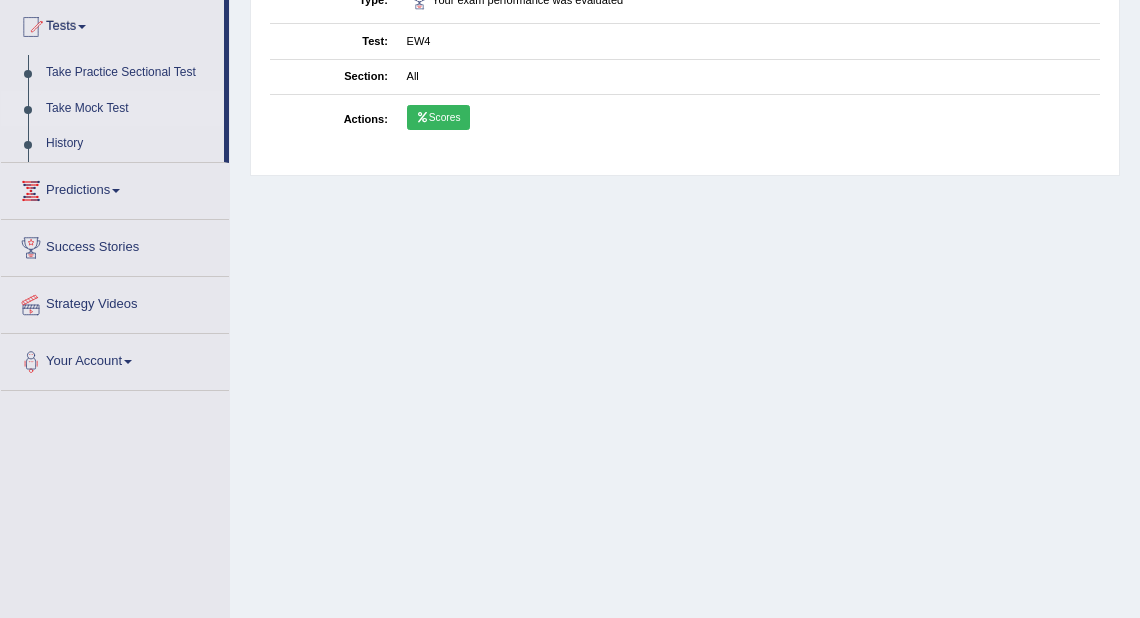 click on "Take Mock Test" at bounding box center [130, 109] 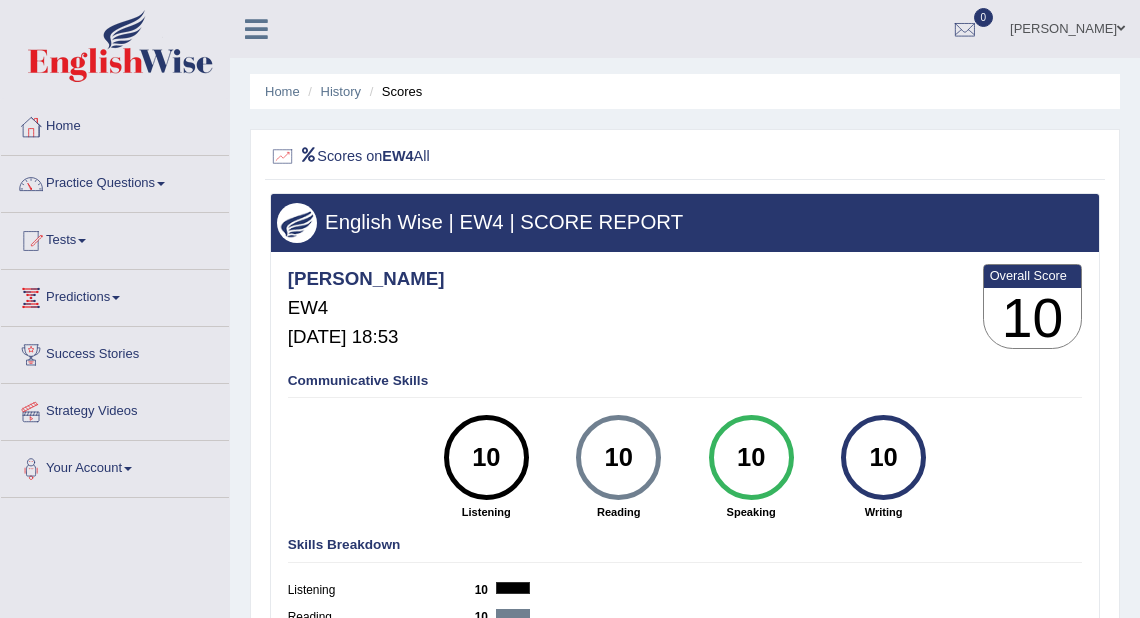 scroll, scrollTop: 0, scrollLeft: 0, axis: both 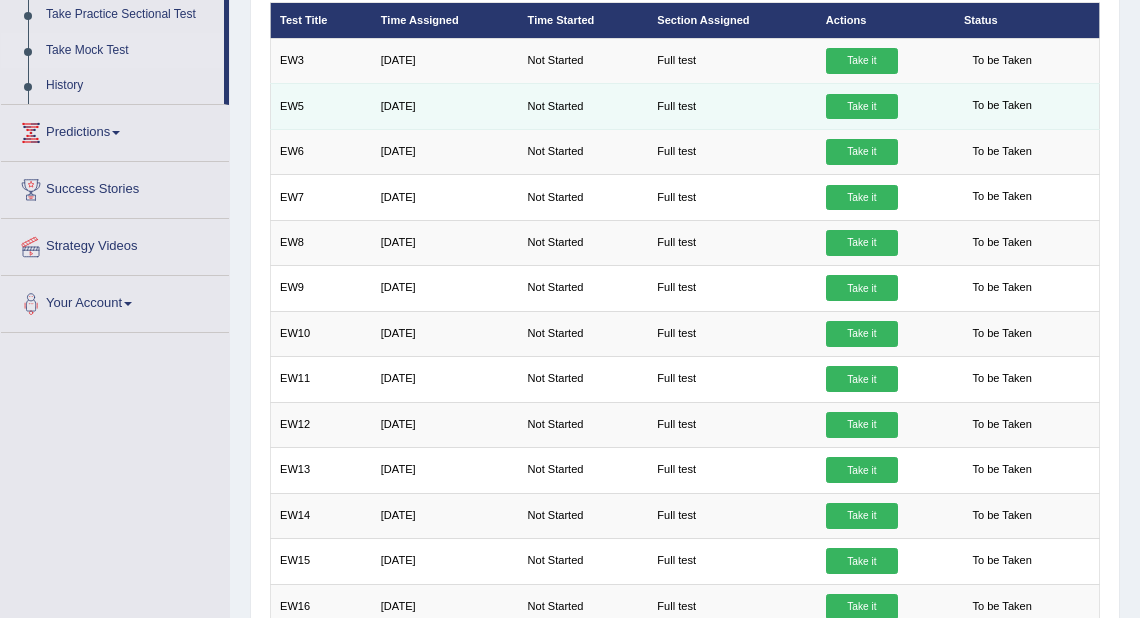 click on "Take it" at bounding box center (862, 107) 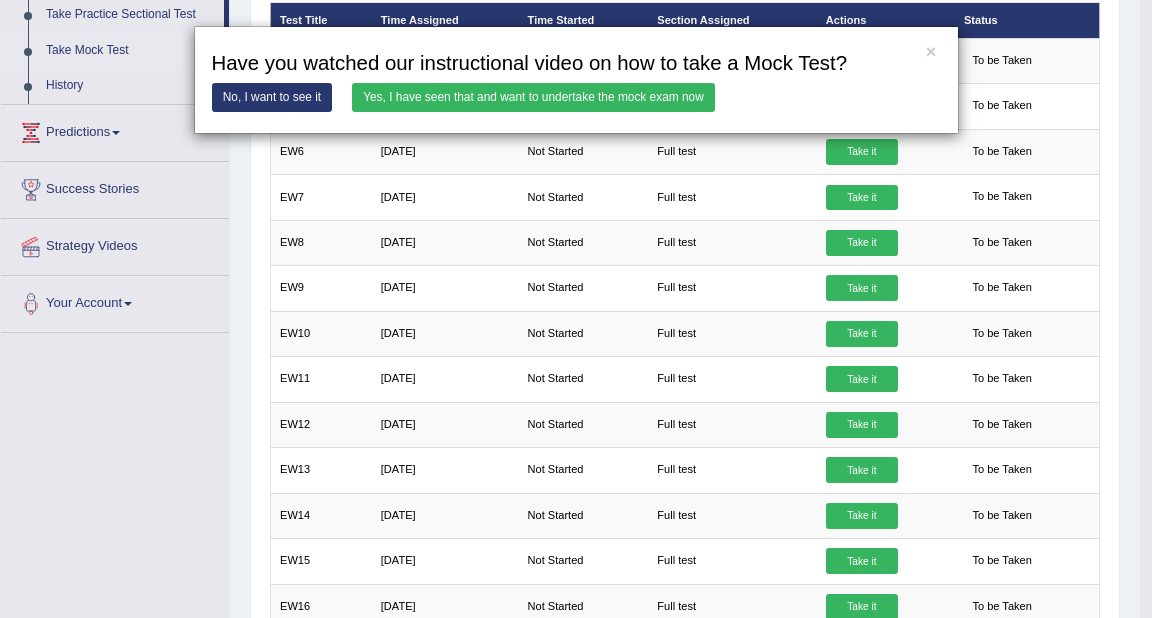 click on "Yes, I have seen that and want to undertake the mock exam now" at bounding box center [533, 97] 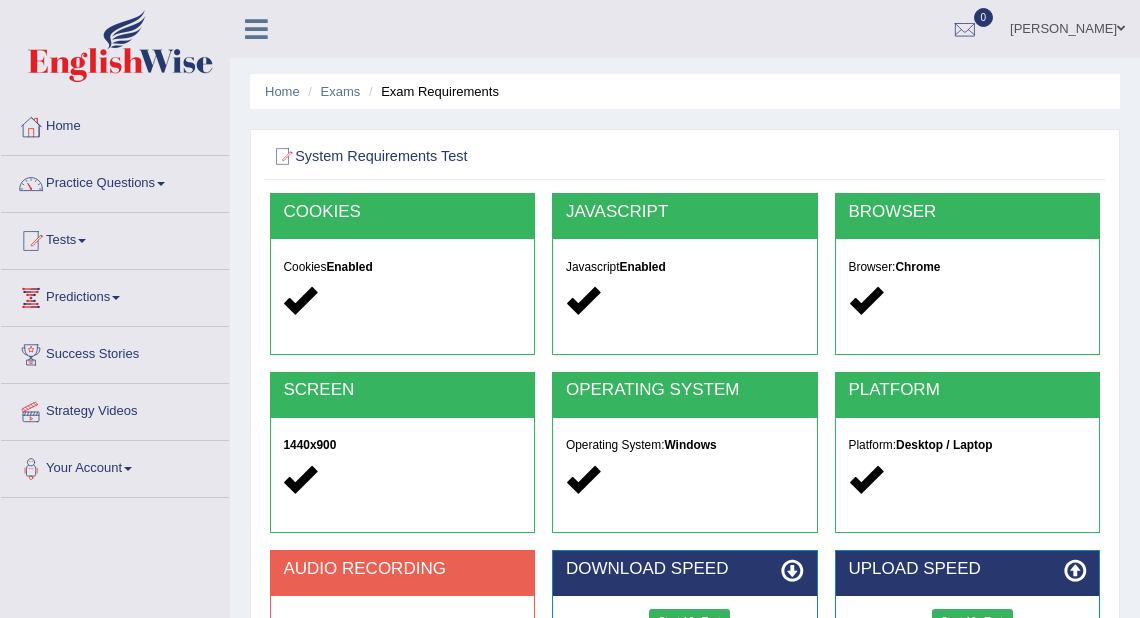 scroll, scrollTop: 0, scrollLeft: 0, axis: both 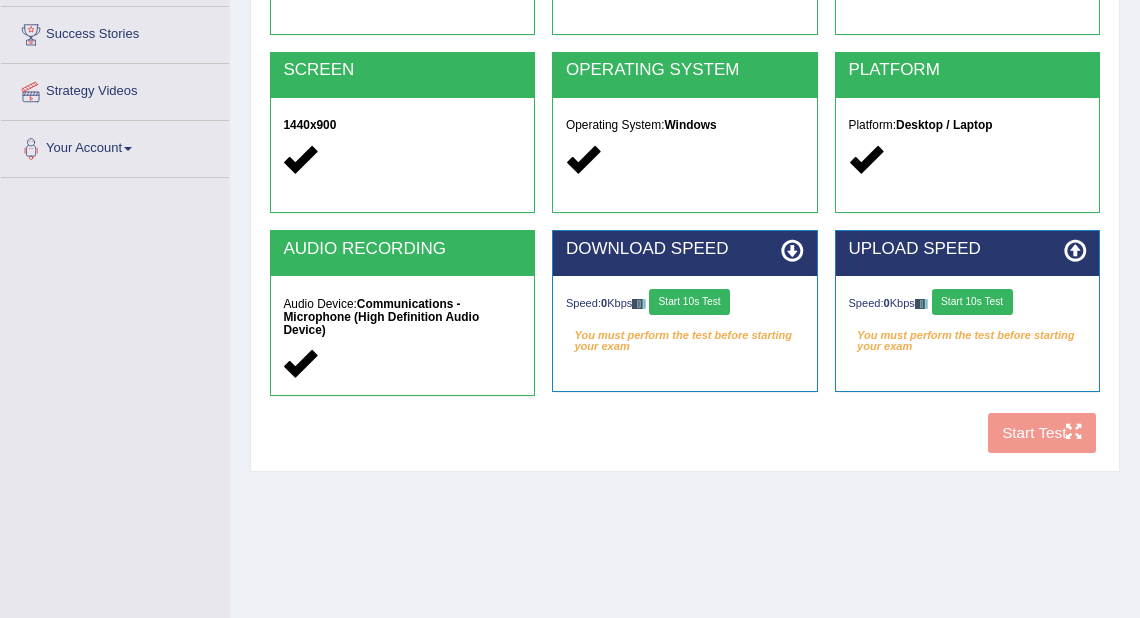click on "Start 10s Test" at bounding box center (689, 302) 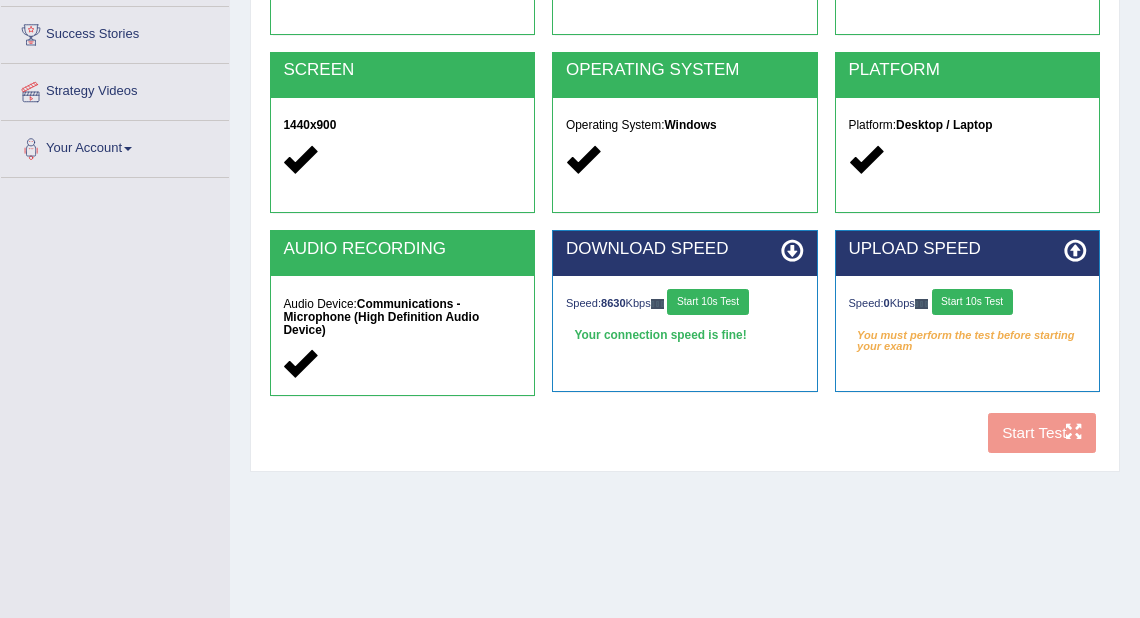 click on "Start 10s Test" at bounding box center [972, 302] 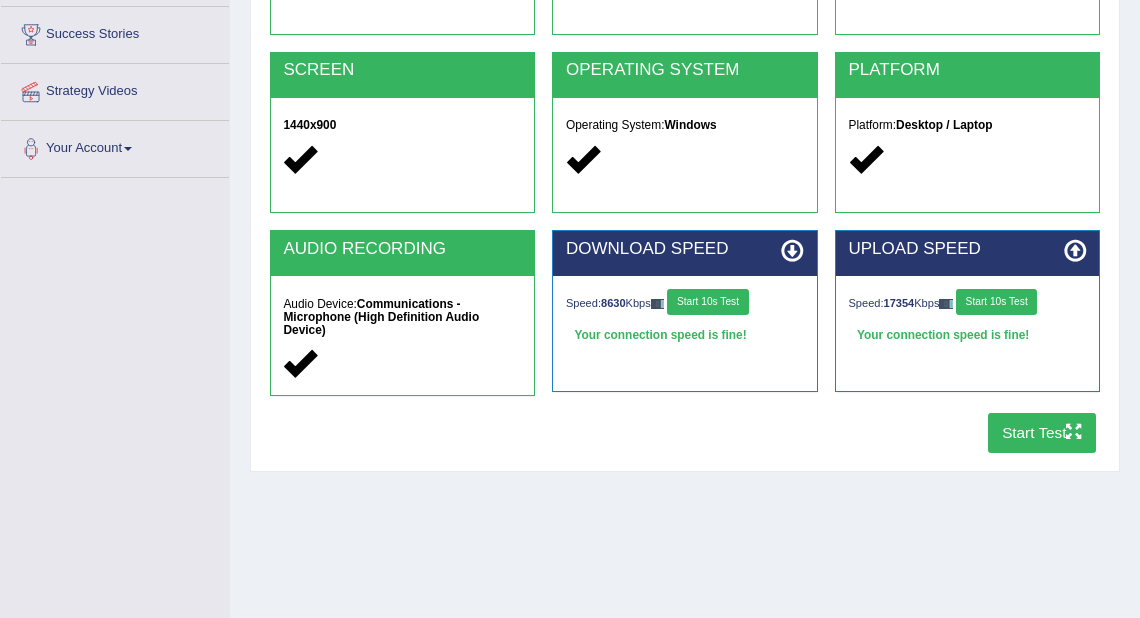 click on "Start Test" at bounding box center (1042, 432) 